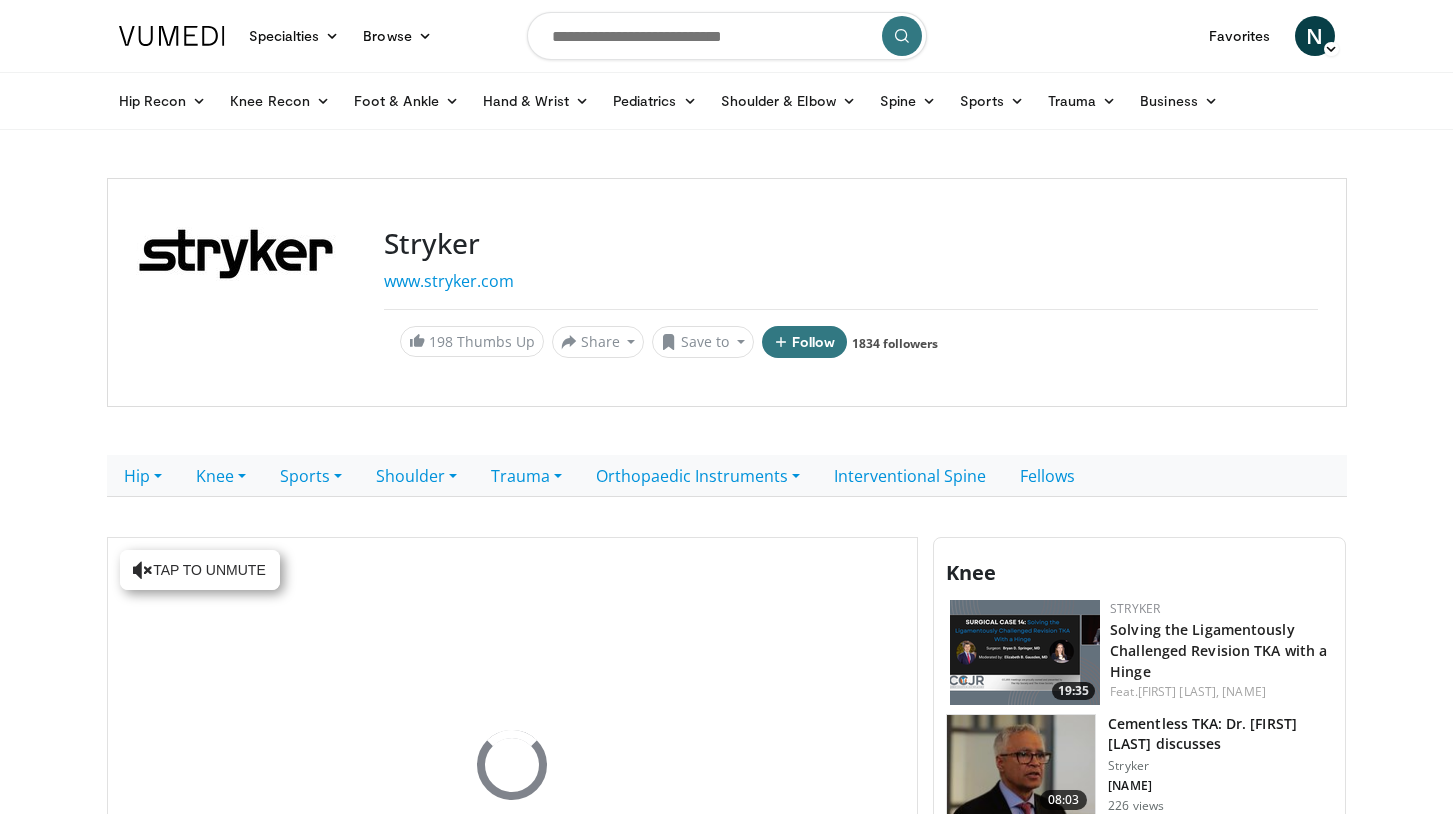 scroll, scrollTop: 0, scrollLeft: 0, axis: both 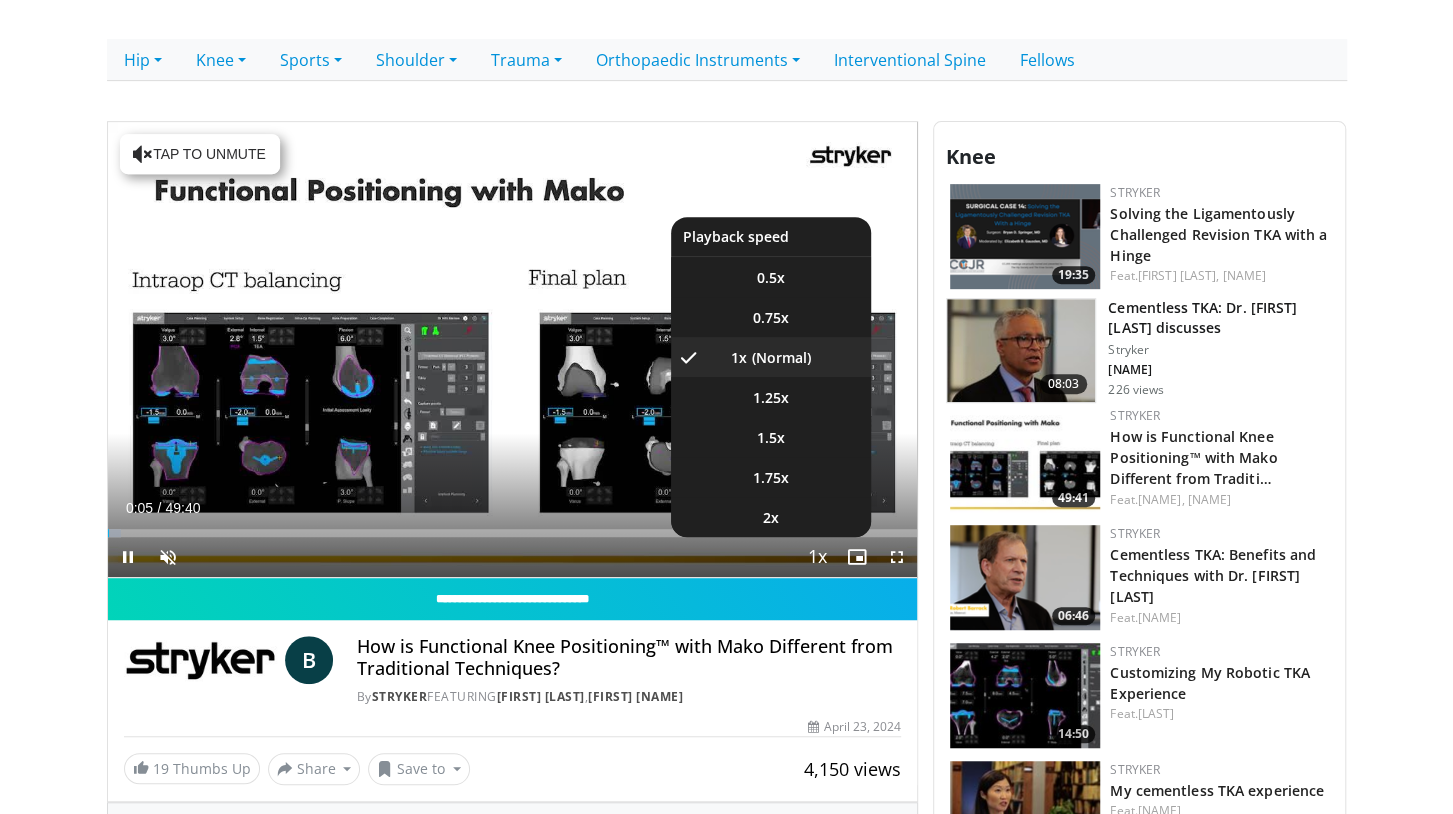 click at bounding box center [817, 558] 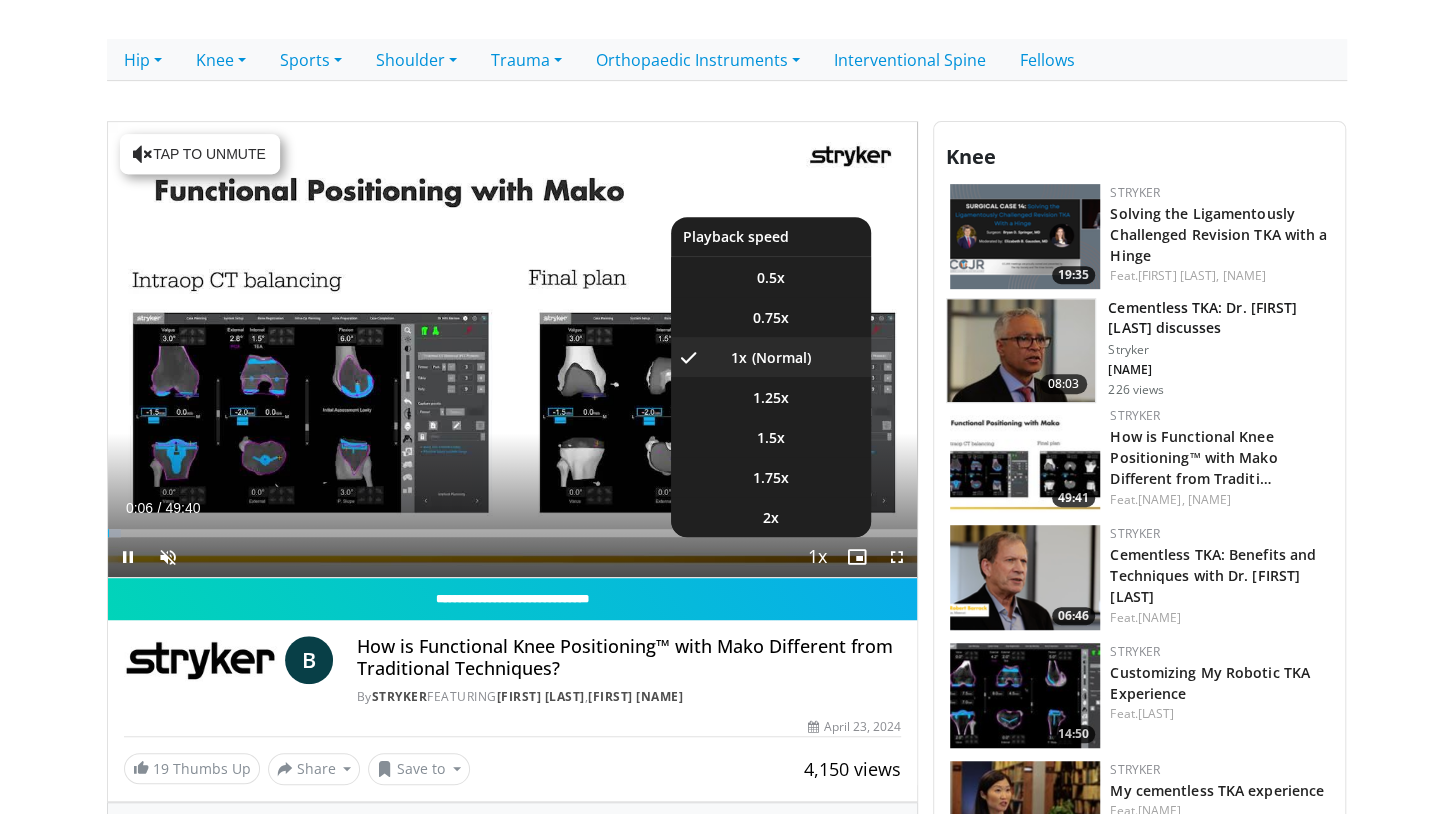 click at bounding box center (817, 558) 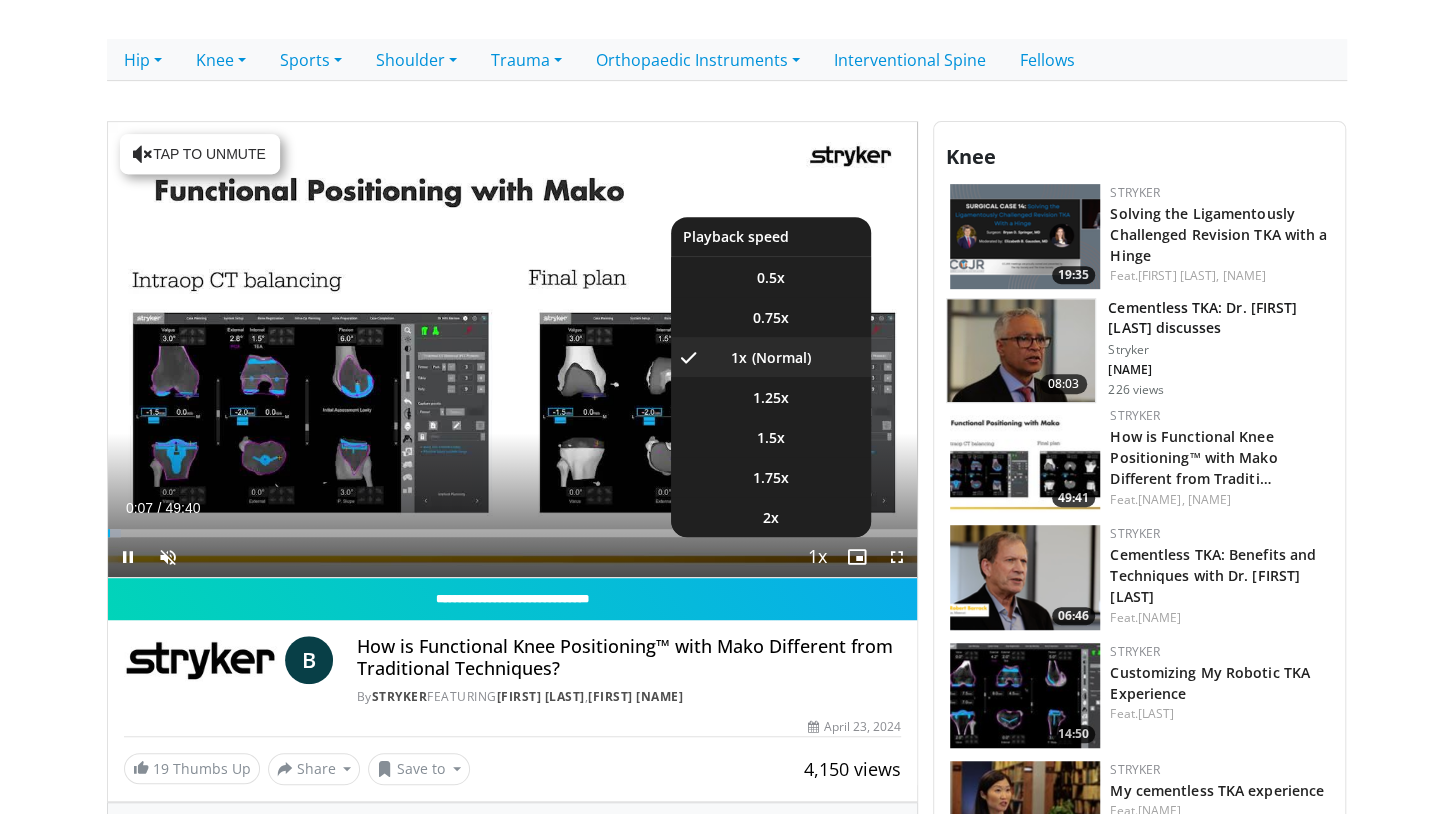 click at bounding box center [817, 558] 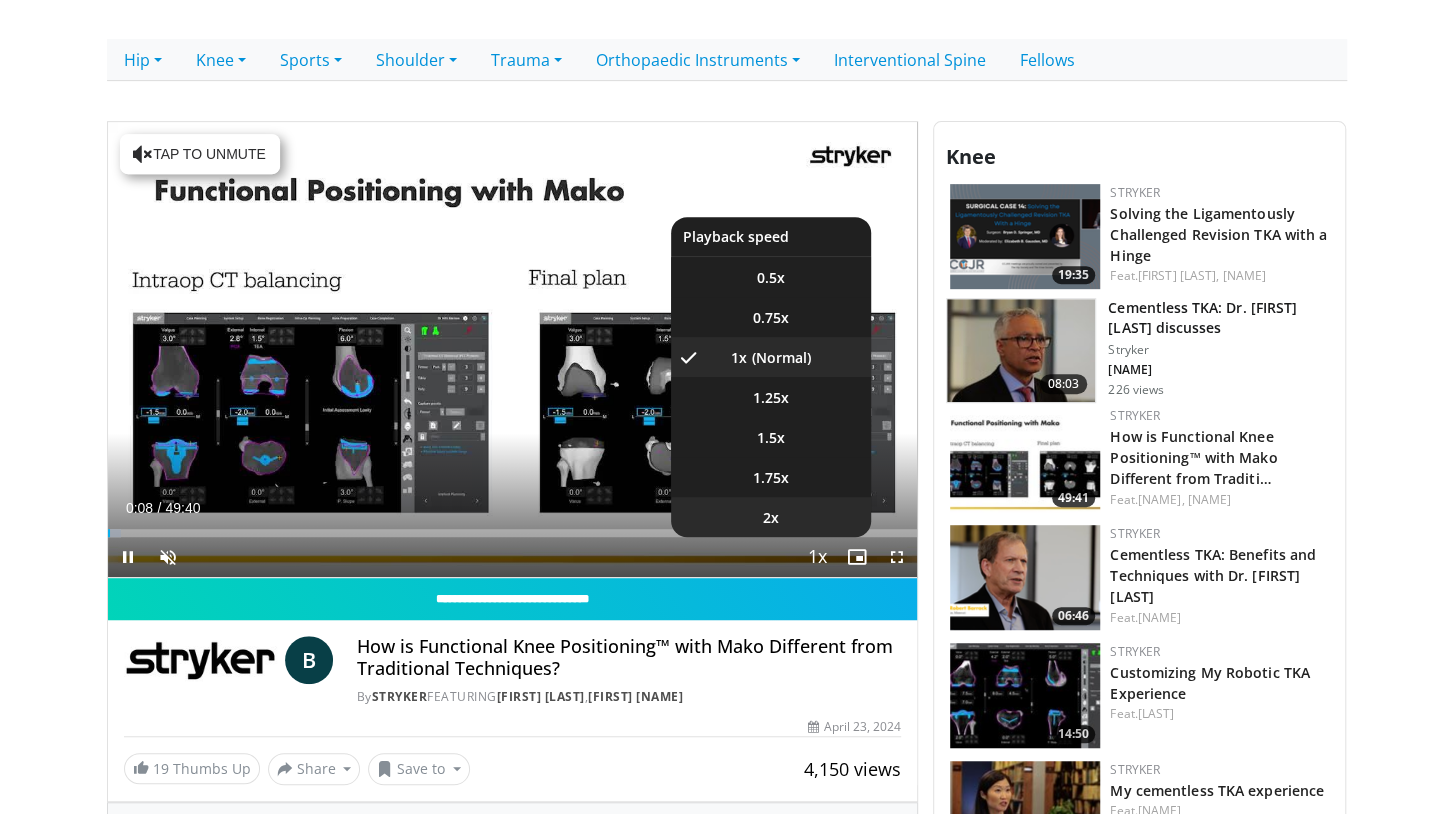 click on "2x" at bounding box center (771, 517) 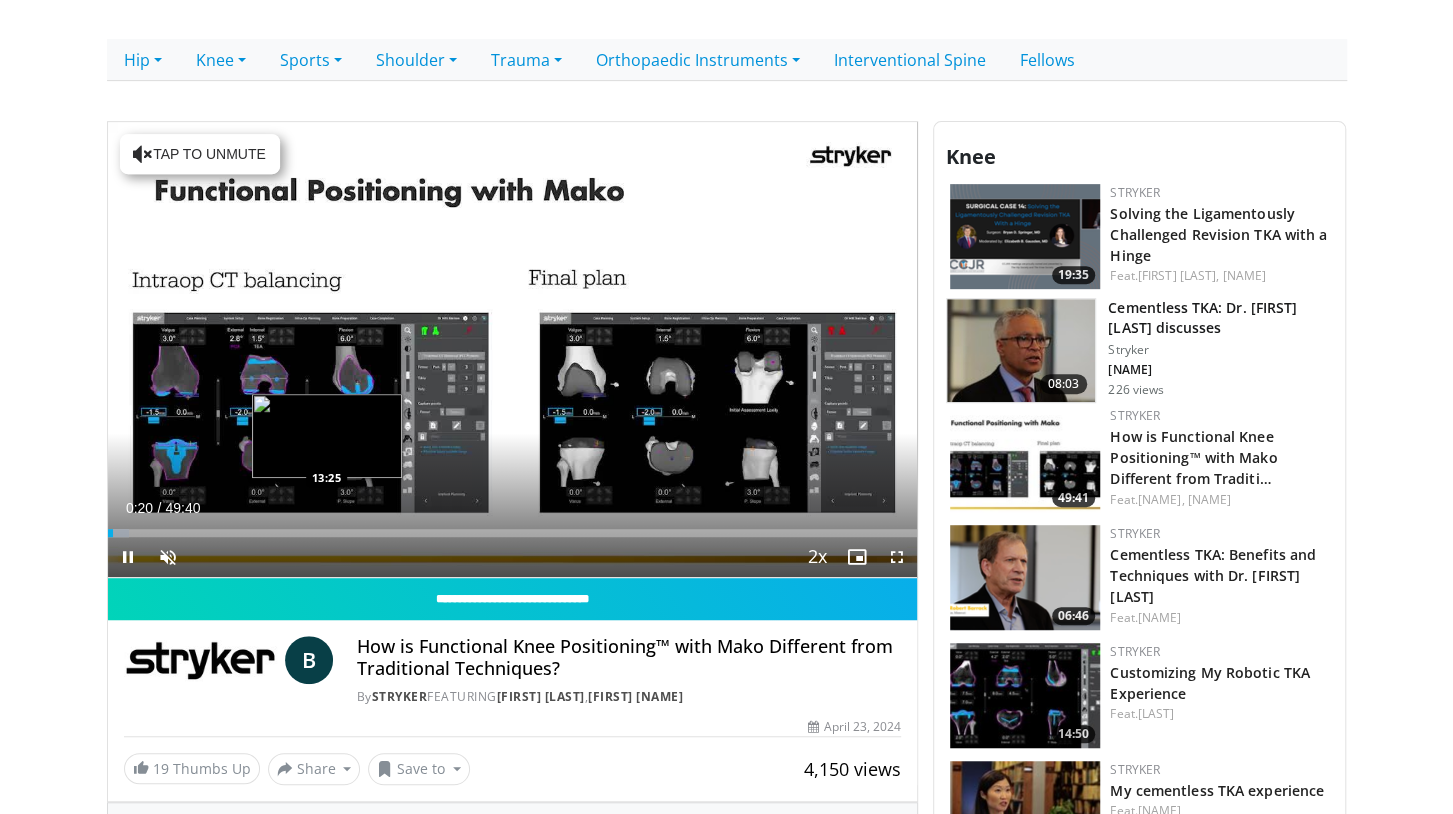 click on "Loaded :  2.66% 00:21 13:25" at bounding box center (513, 533) 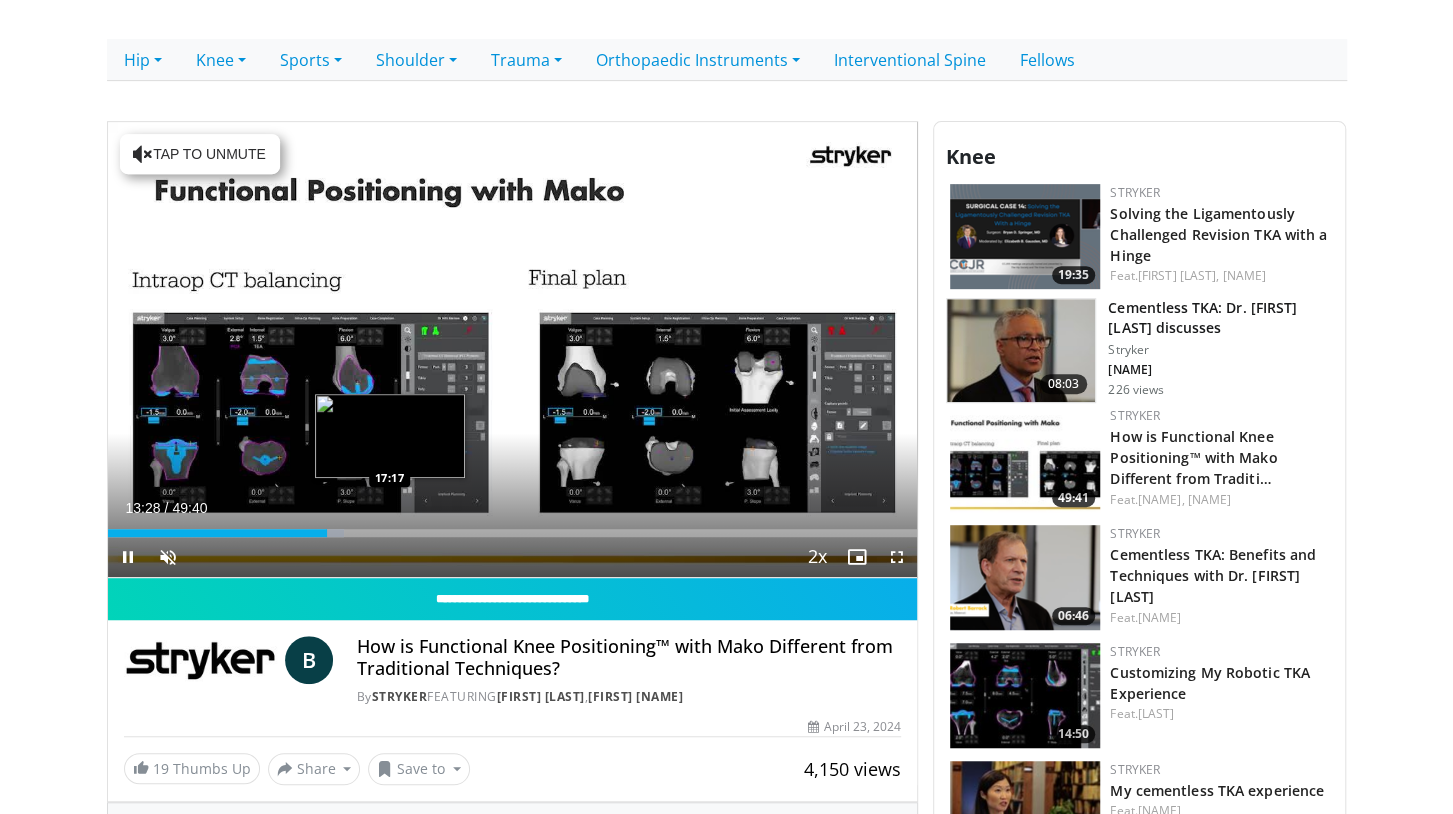 click on "Loaded :  29.19% 13:28 17:17" at bounding box center (513, 533) 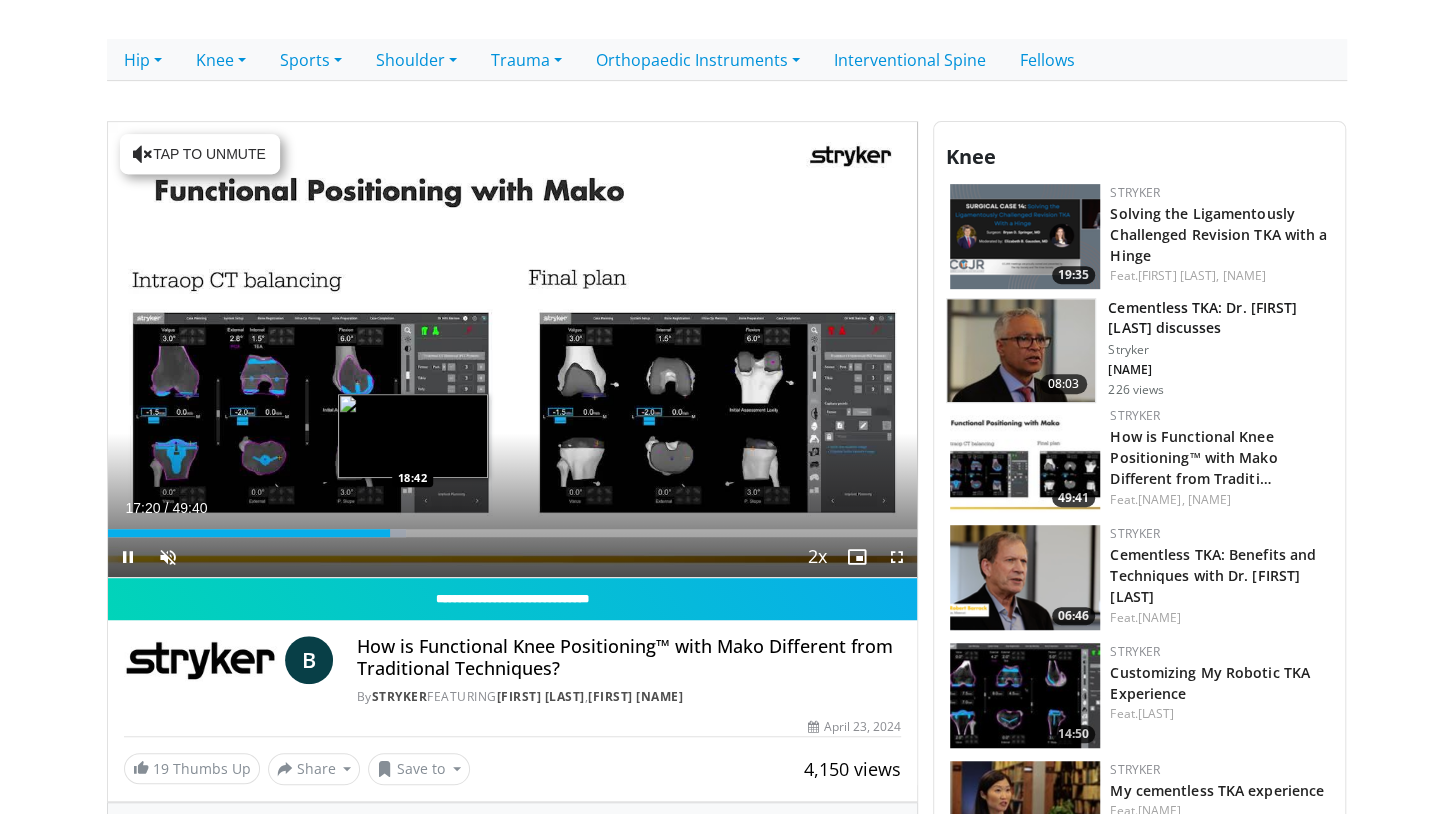 click on "Loaded :  36.90% 17:20 18:42" at bounding box center [513, 533] 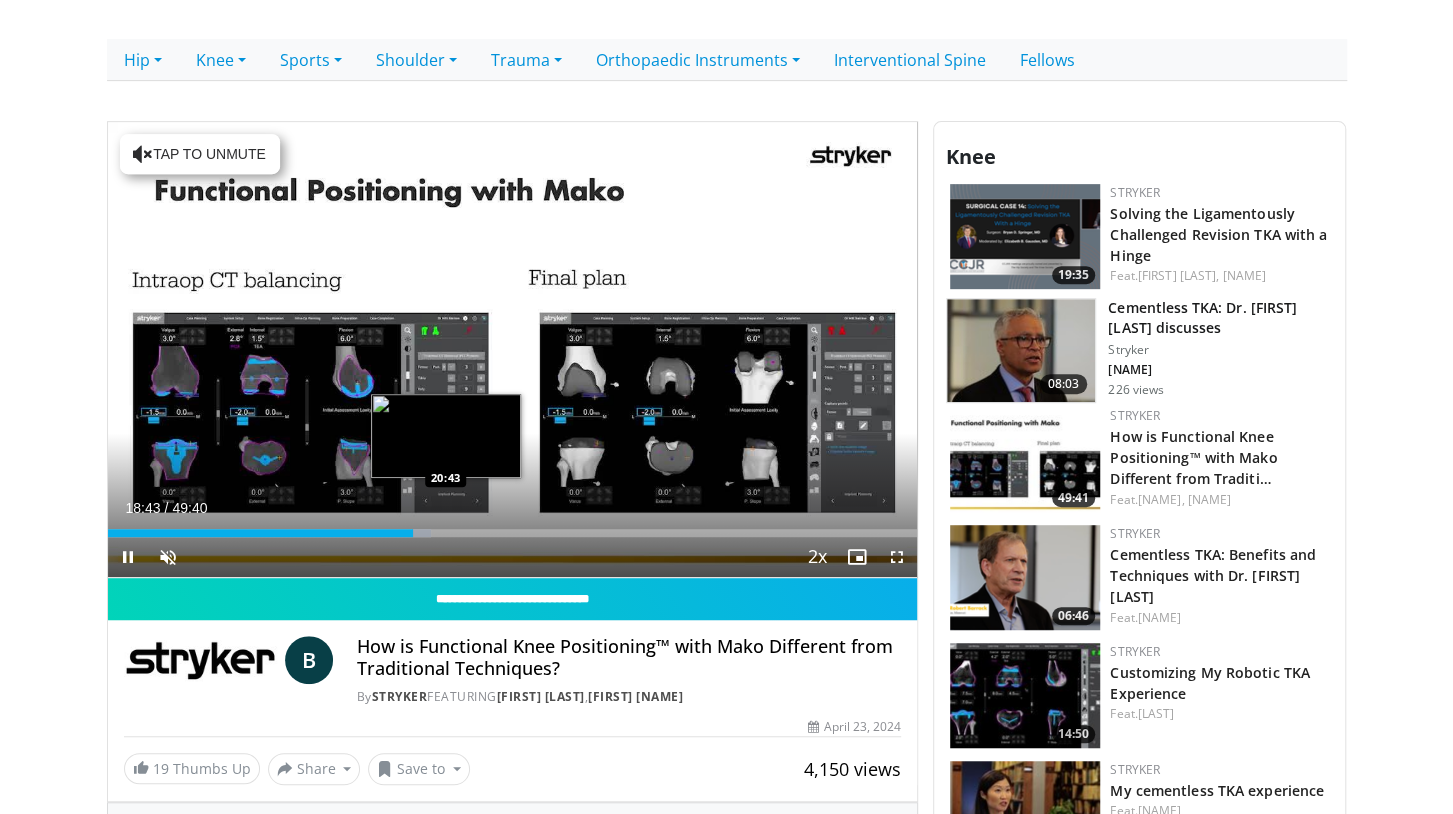 click on "Loaded :  39.92% 18:43 20:43" at bounding box center [513, 533] 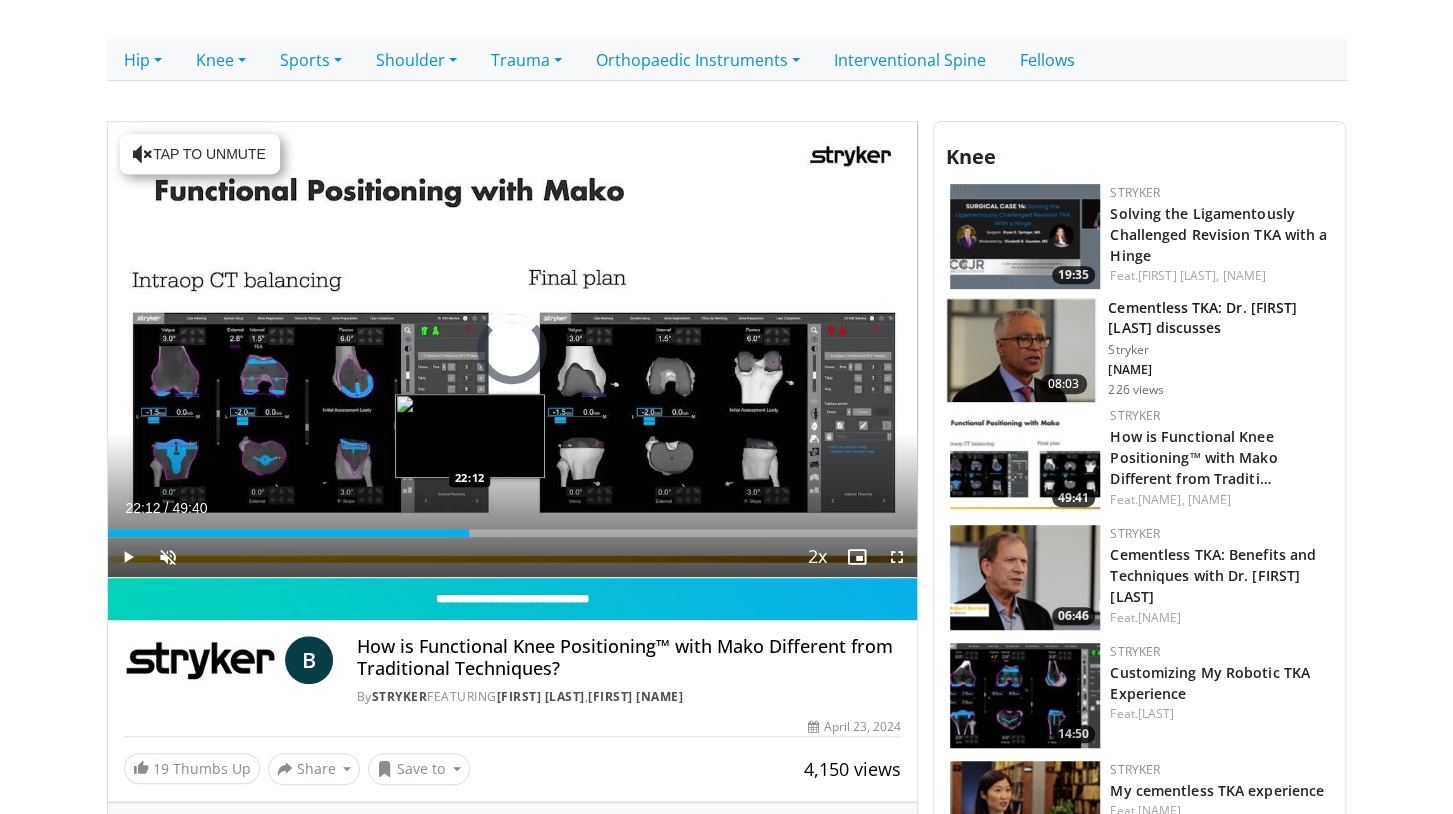 click on "Loaded :  42.26% 20:44 22:12" at bounding box center (513, 533) 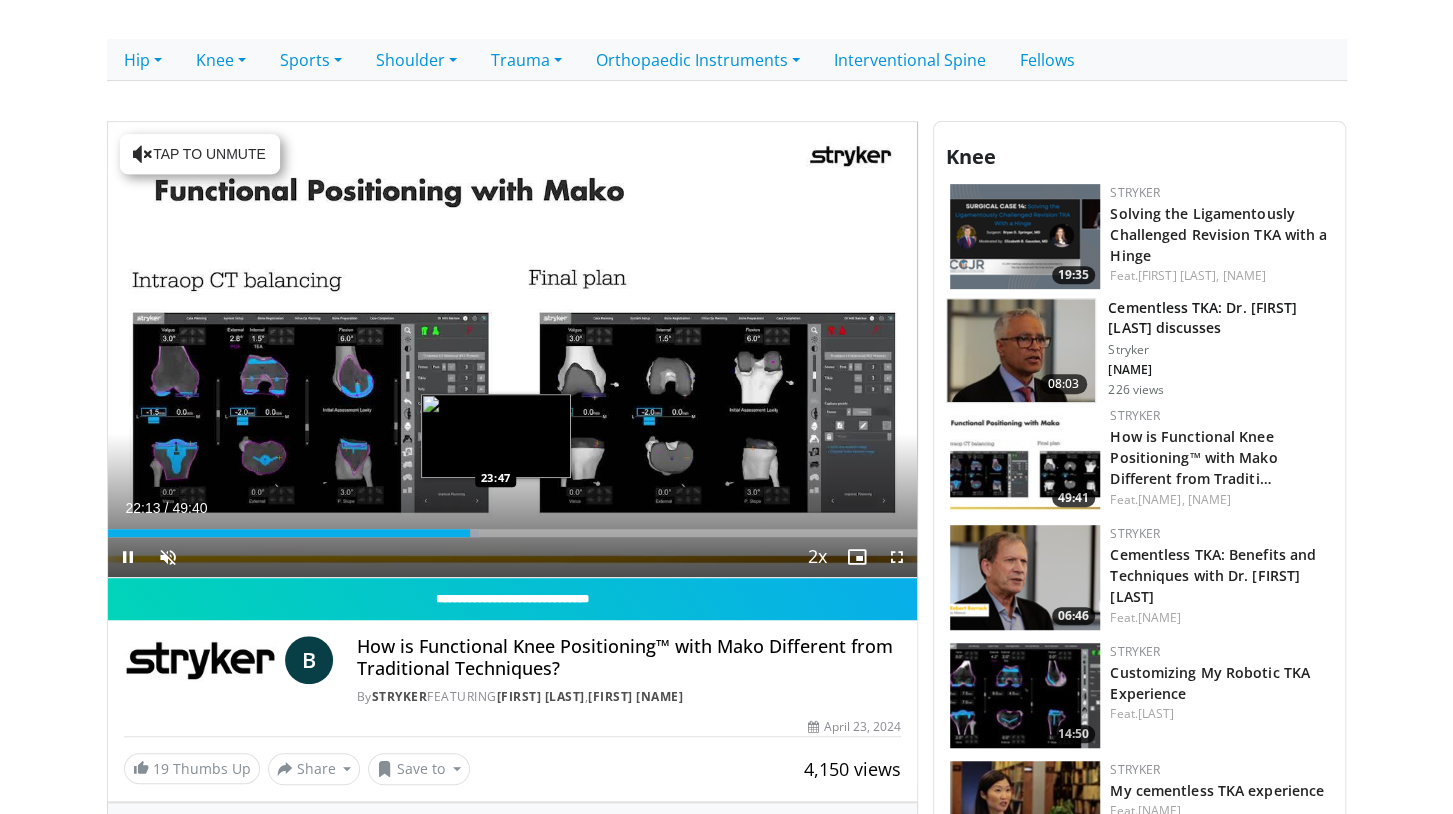 click on "Loaded :  45.92% 22:13 23:47" at bounding box center [513, 533] 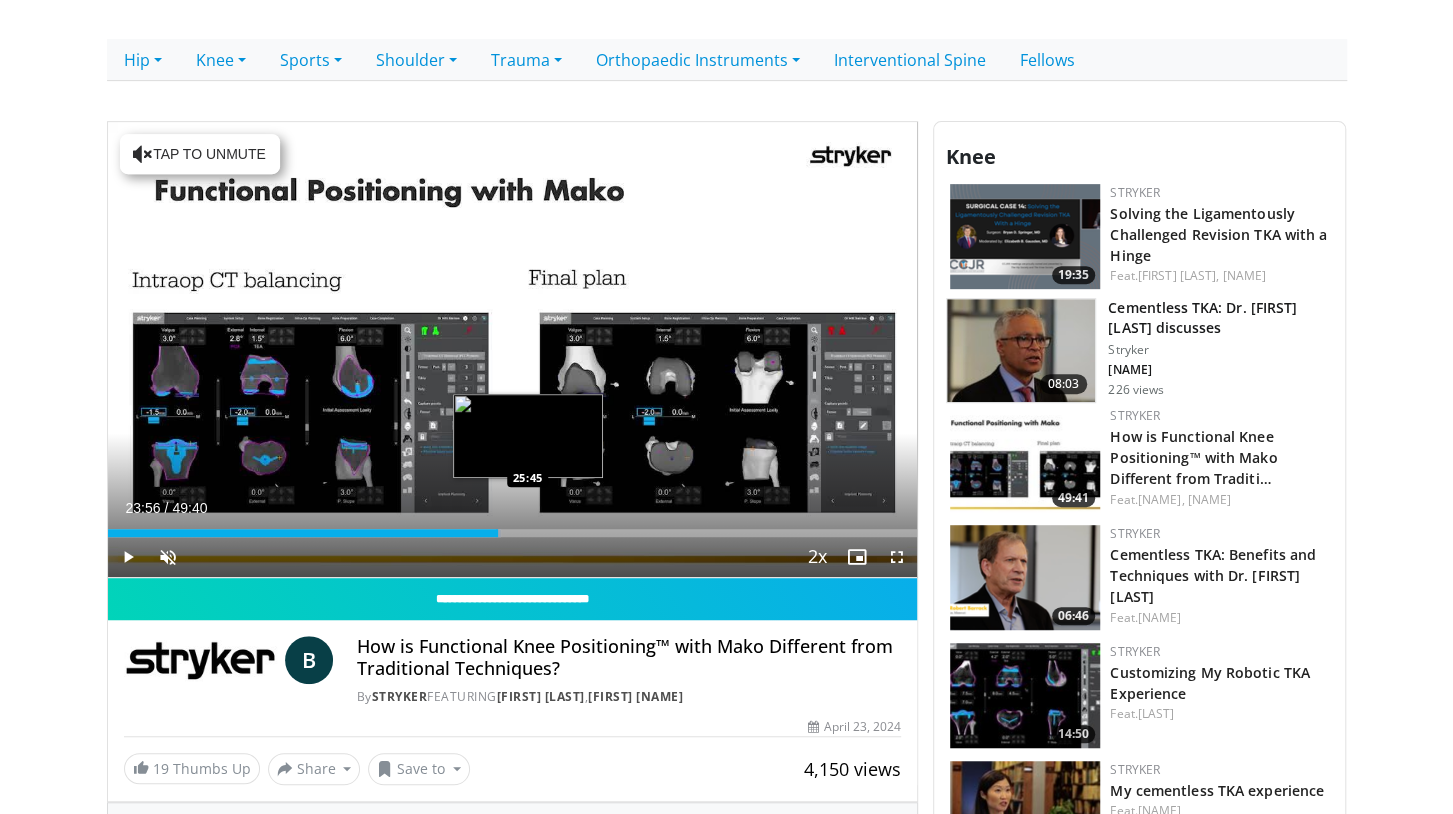 click on "Loaded :  48.58% 23:56 25:45" at bounding box center [513, 533] 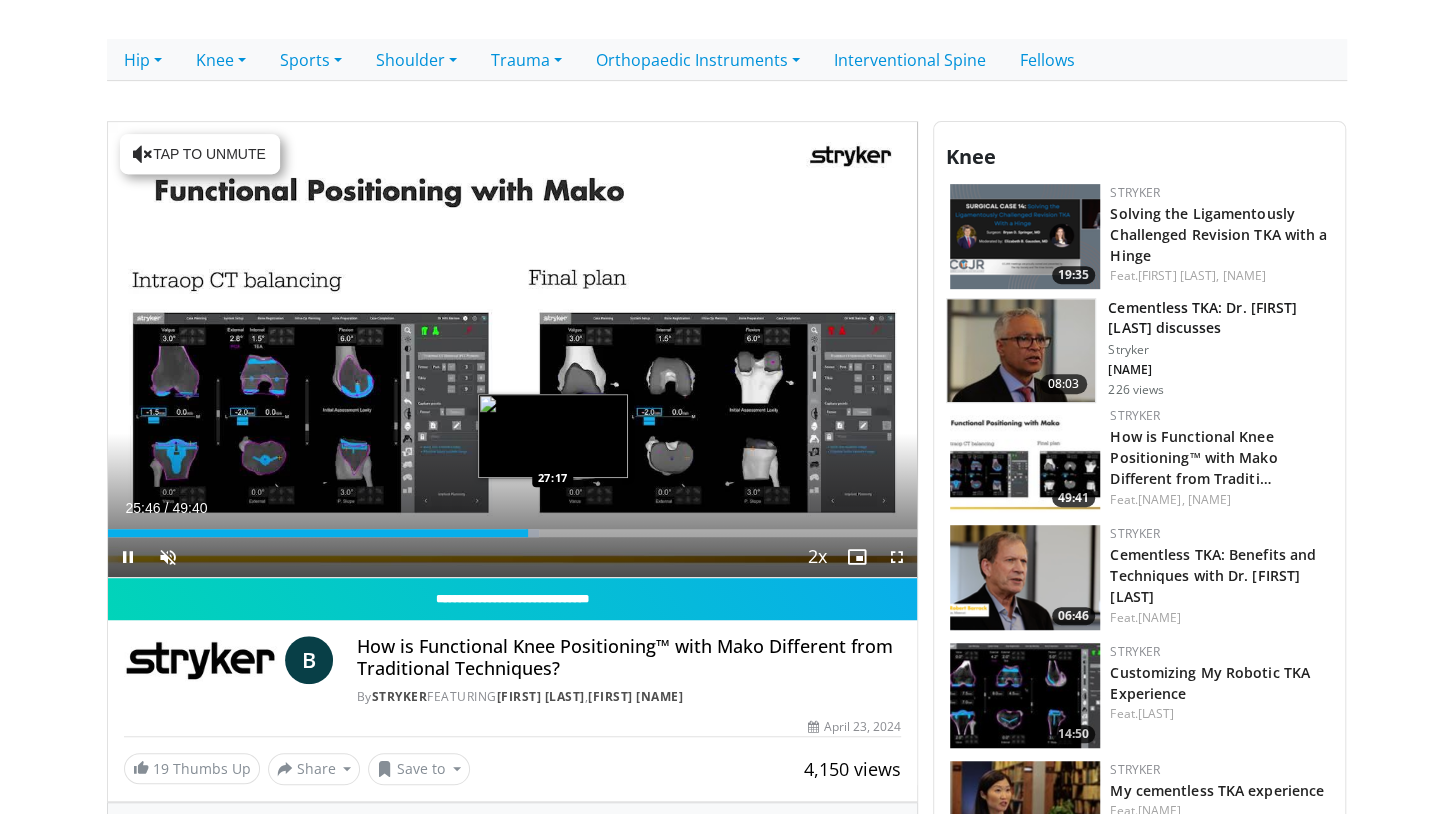 click on "Loaded :  53.24% 25:46 27:17" at bounding box center (513, 533) 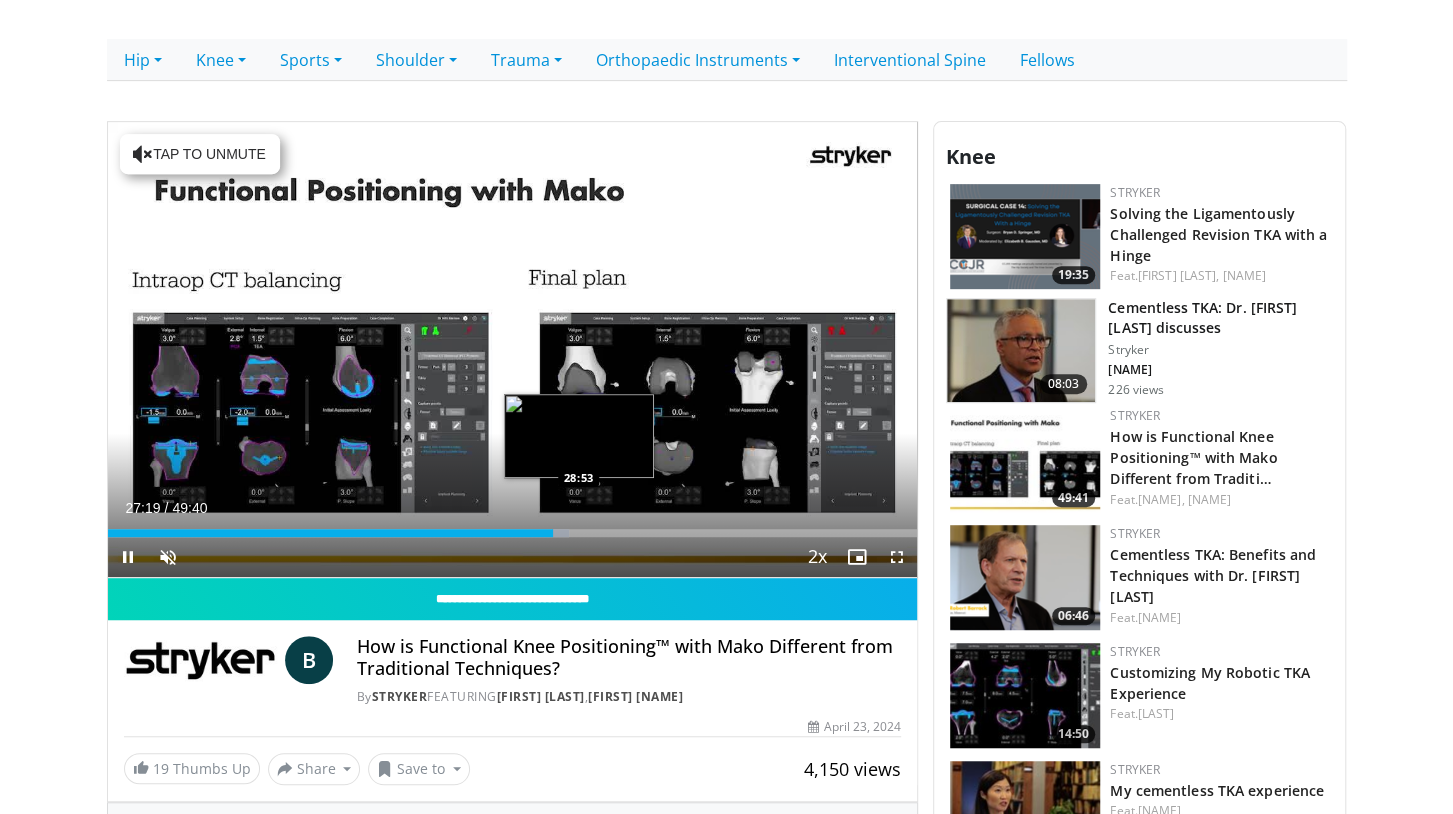 click on "Loaded :  57.03% 27:19 28:53" at bounding box center [513, 533] 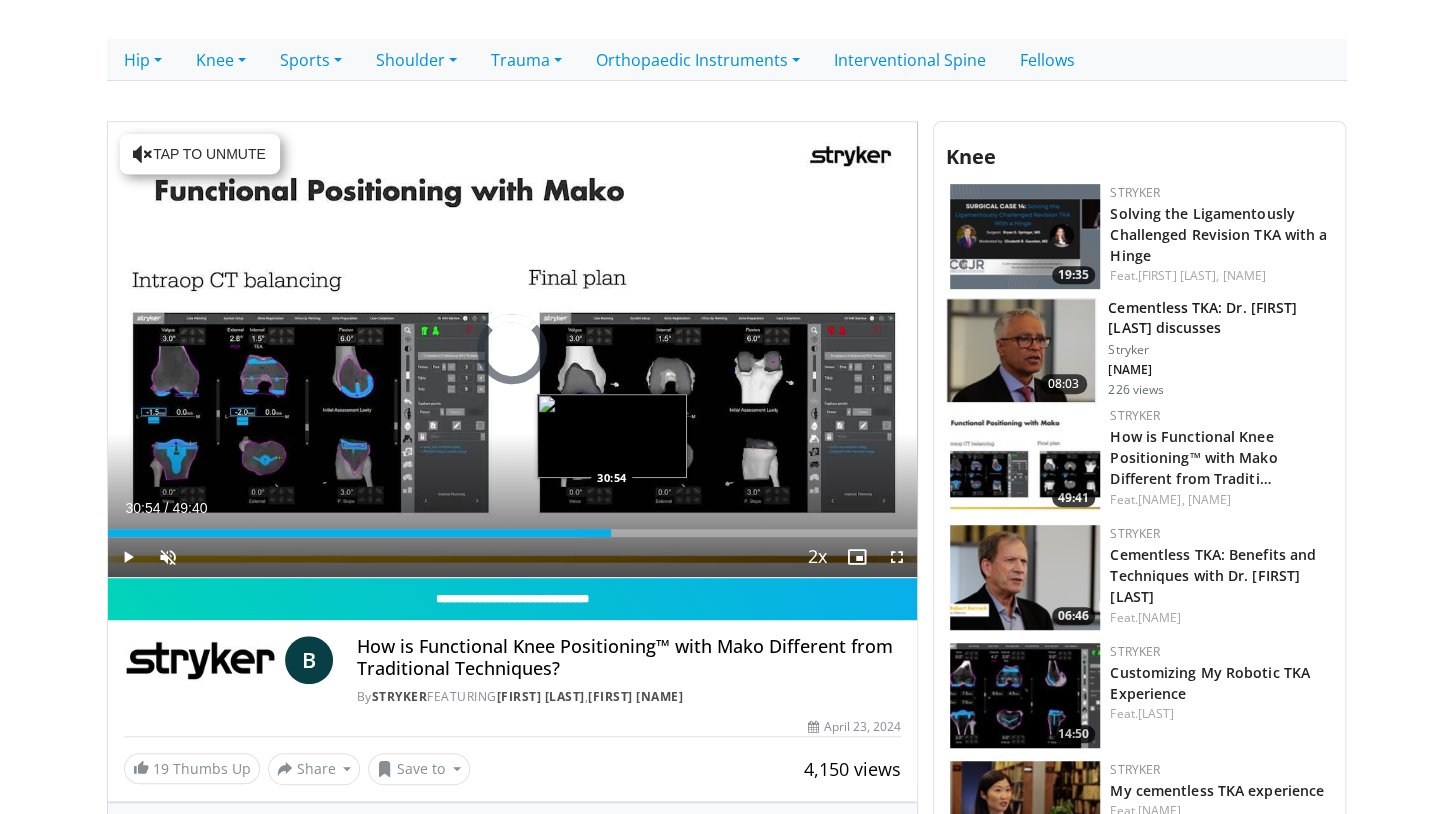 click on "Loaded :  58.90% 30:54 30:54" at bounding box center [513, 527] 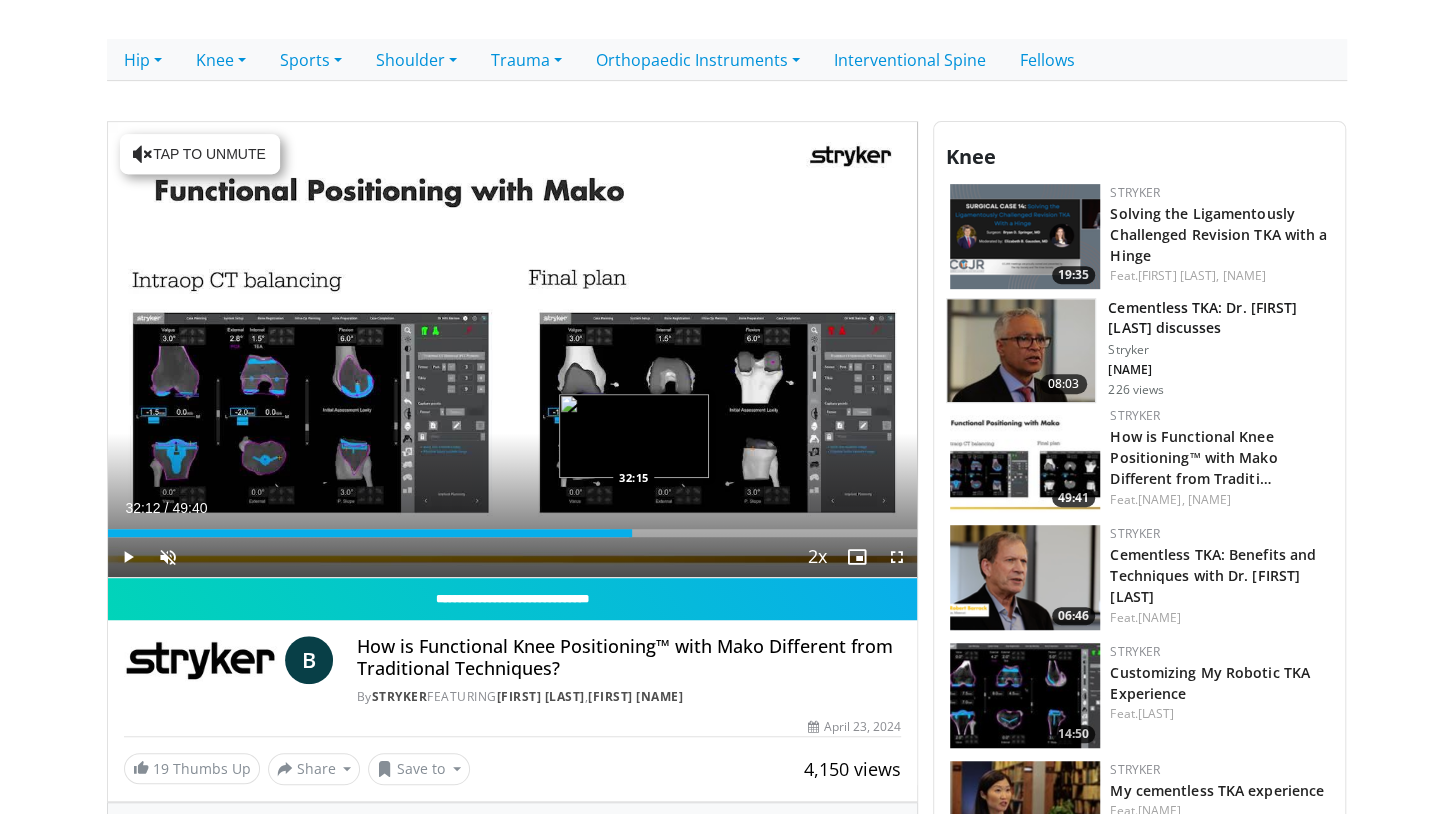 click on "Loaded :  64.41% 30:59 32:15" at bounding box center [513, 533] 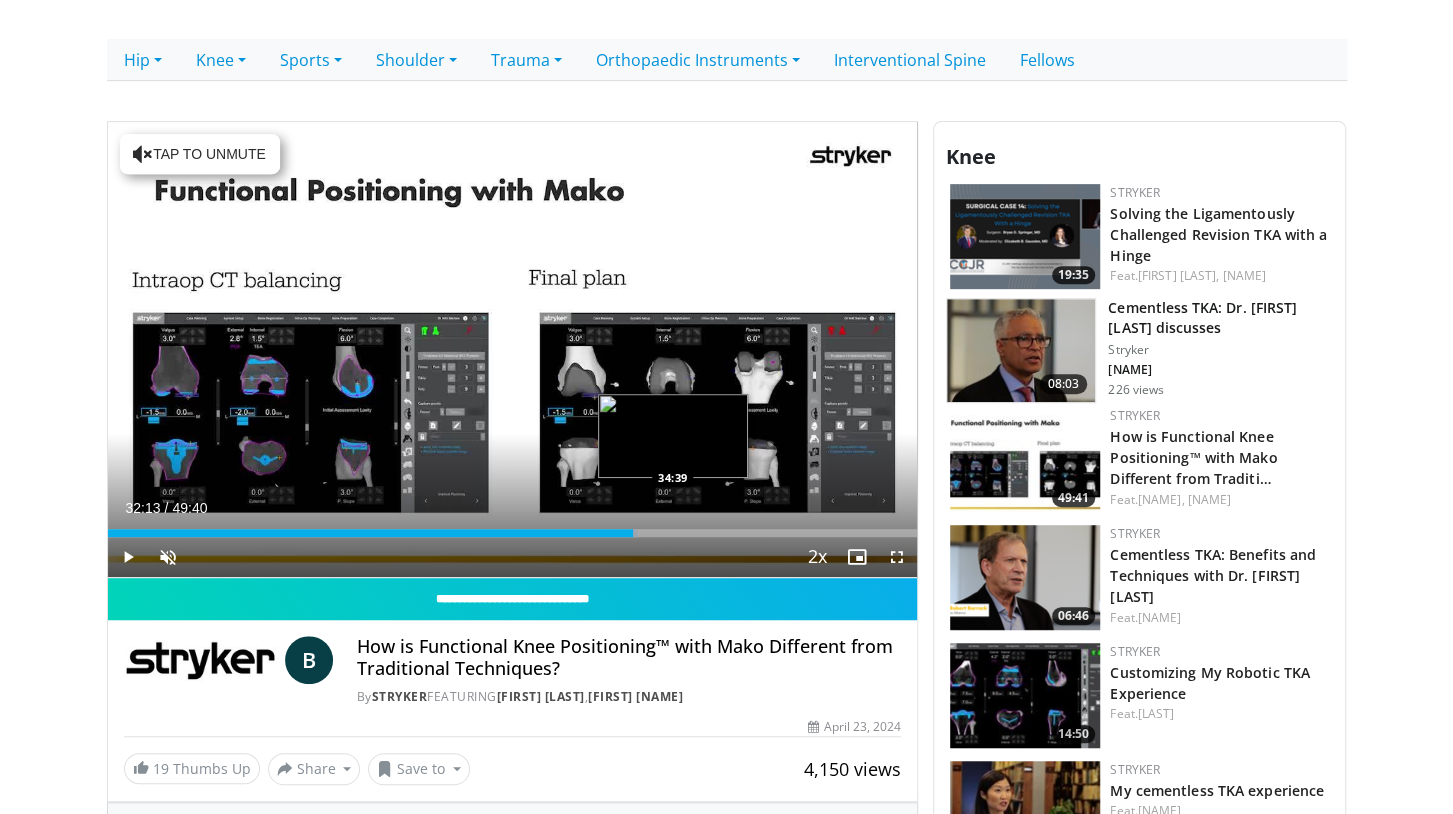 click on "Loaded :  65.56% 32:13 34:39" at bounding box center (513, 533) 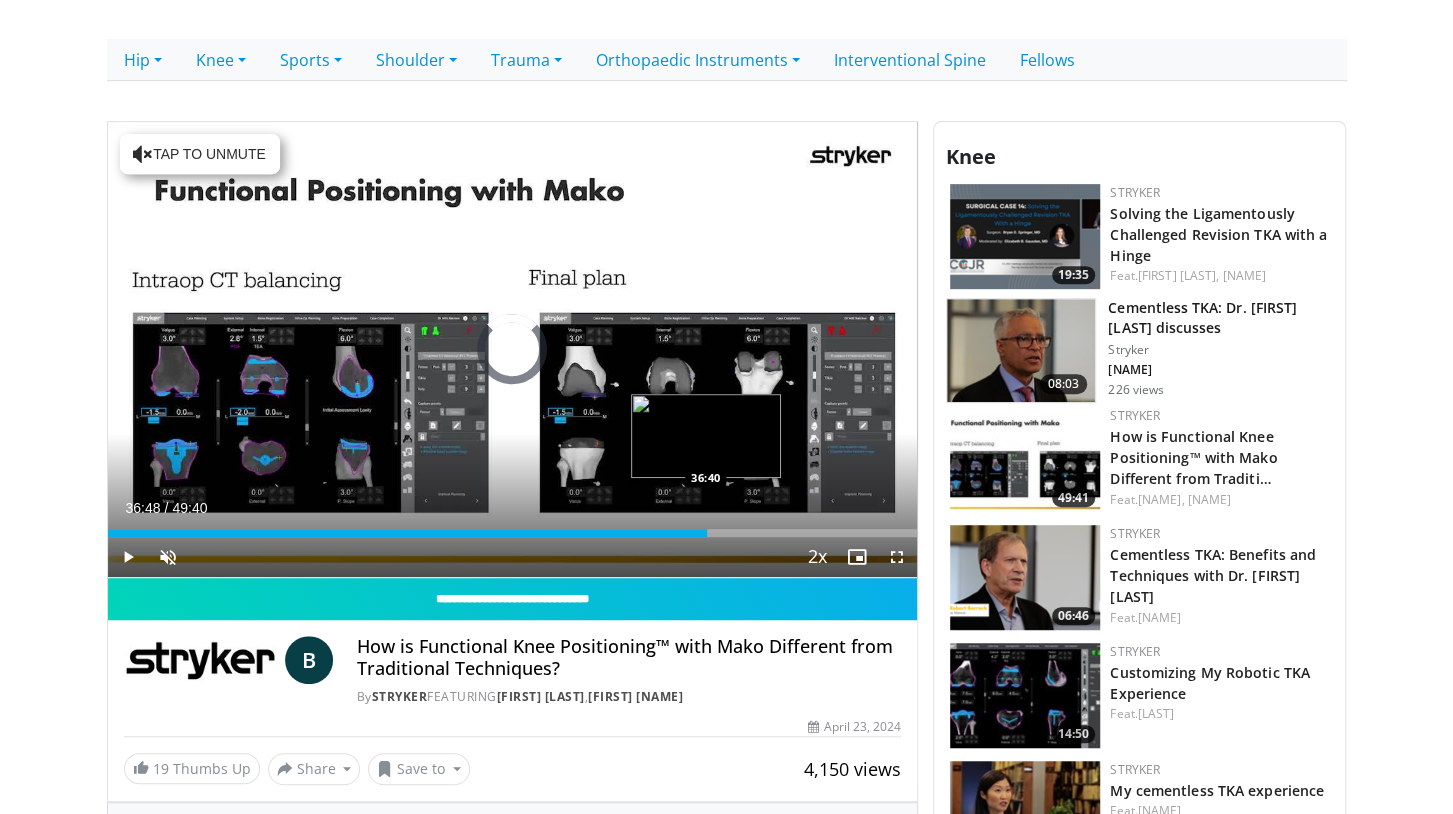 click on "Loaded :  0.00% 34:39 36:40" at bounding box center [513, 533] 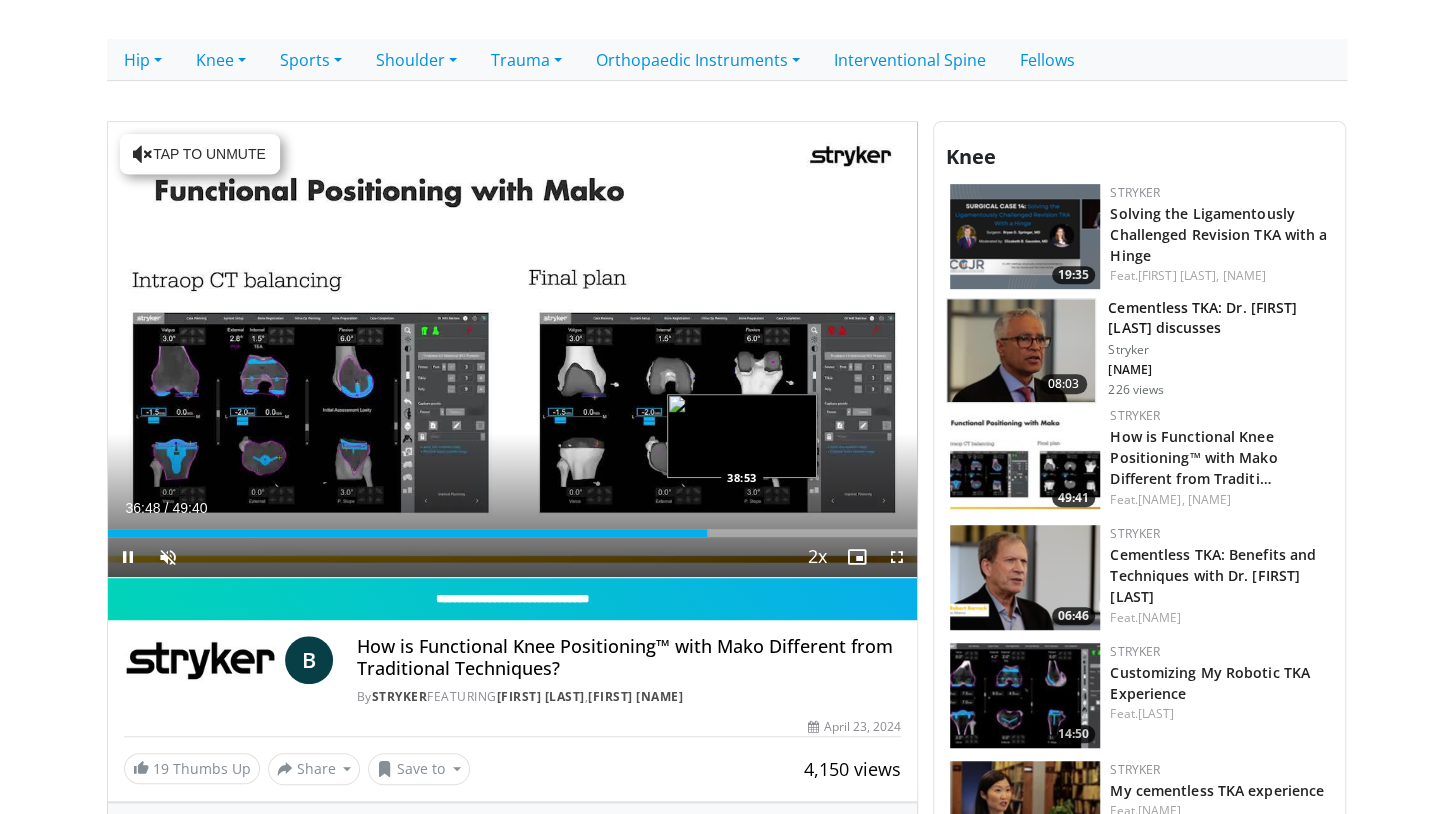 click on "Loaded :  74.47% 36:48 38:53" at bounding box center (513, 527) 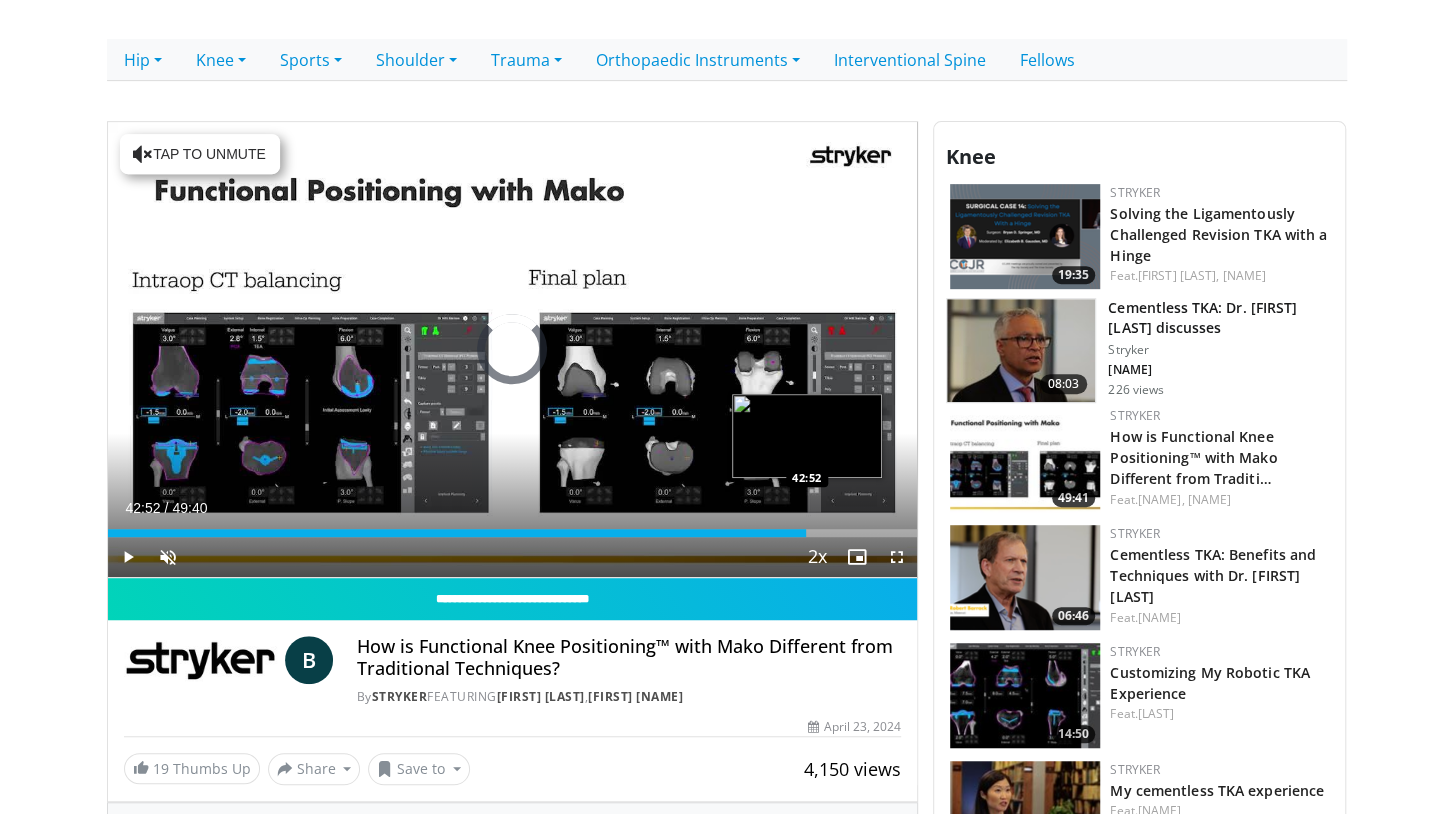 click on "Loaded :  0.00% 42:52 42:52" at bounding box center [513, 533] 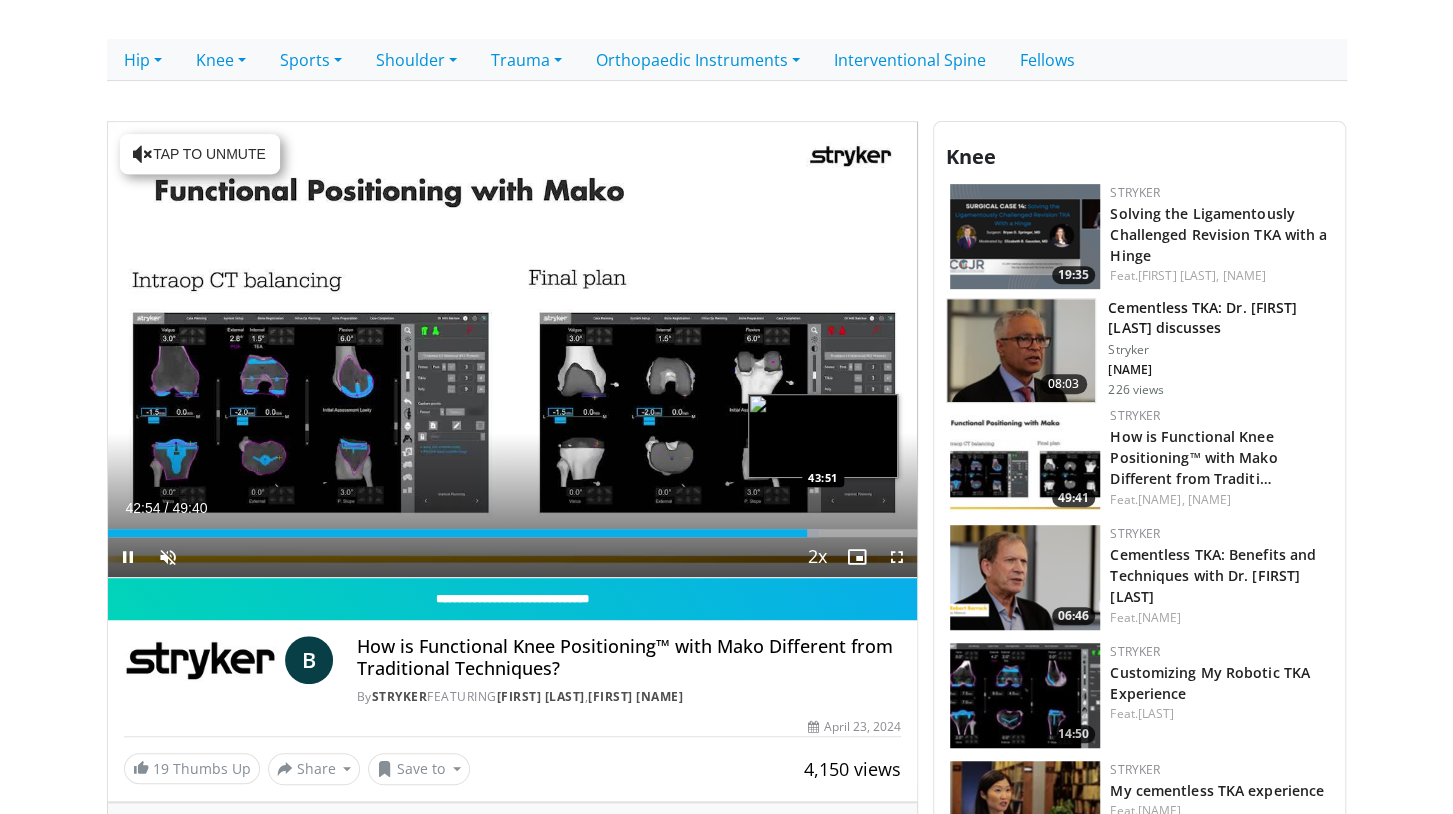 click on "Loaded :  87.85% 42:54 43:51" at bounding box center (513, 527) 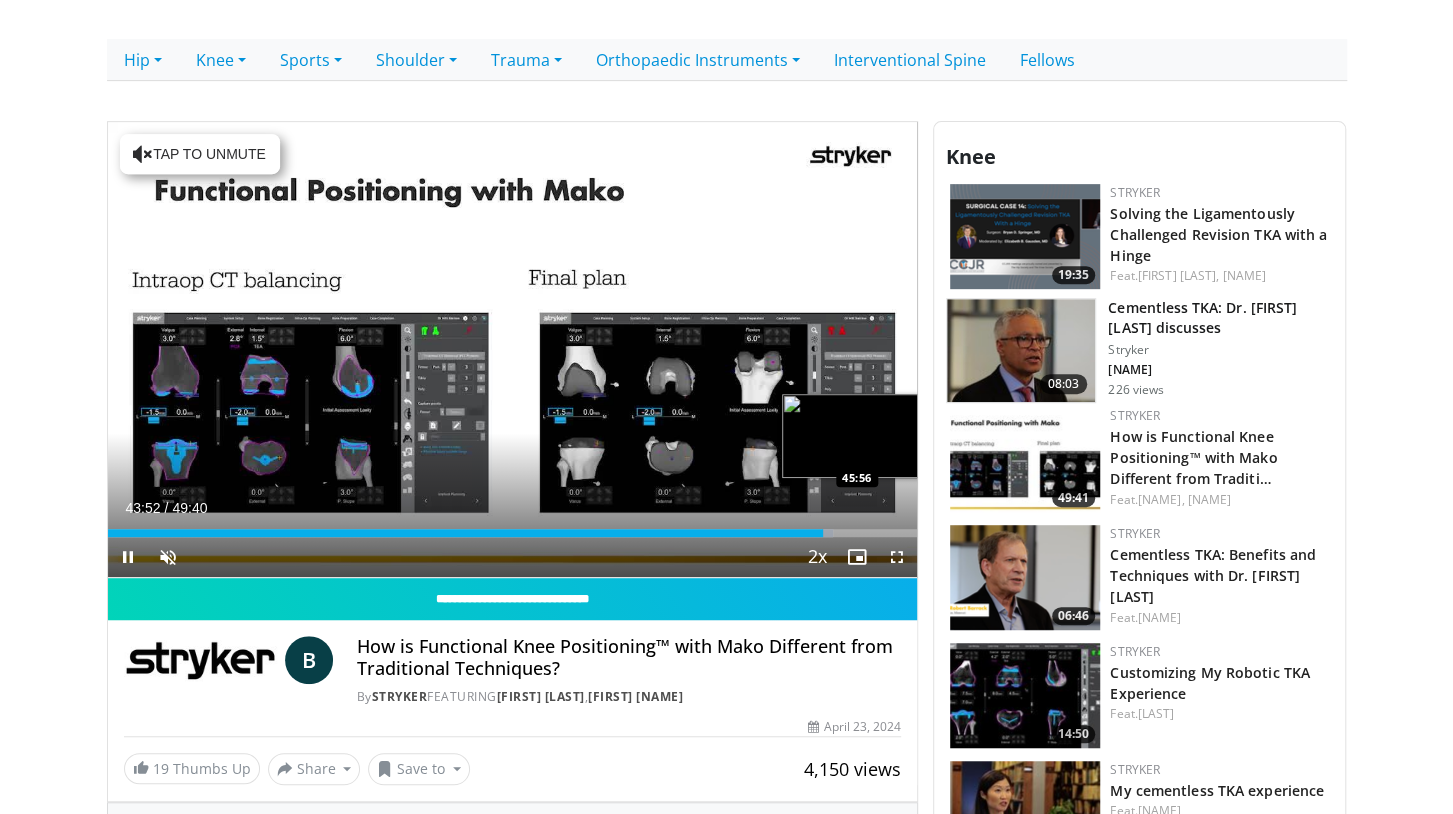 click on "Loaded :  89.57% 43:52 45:56" at bounding box center (513, 527) 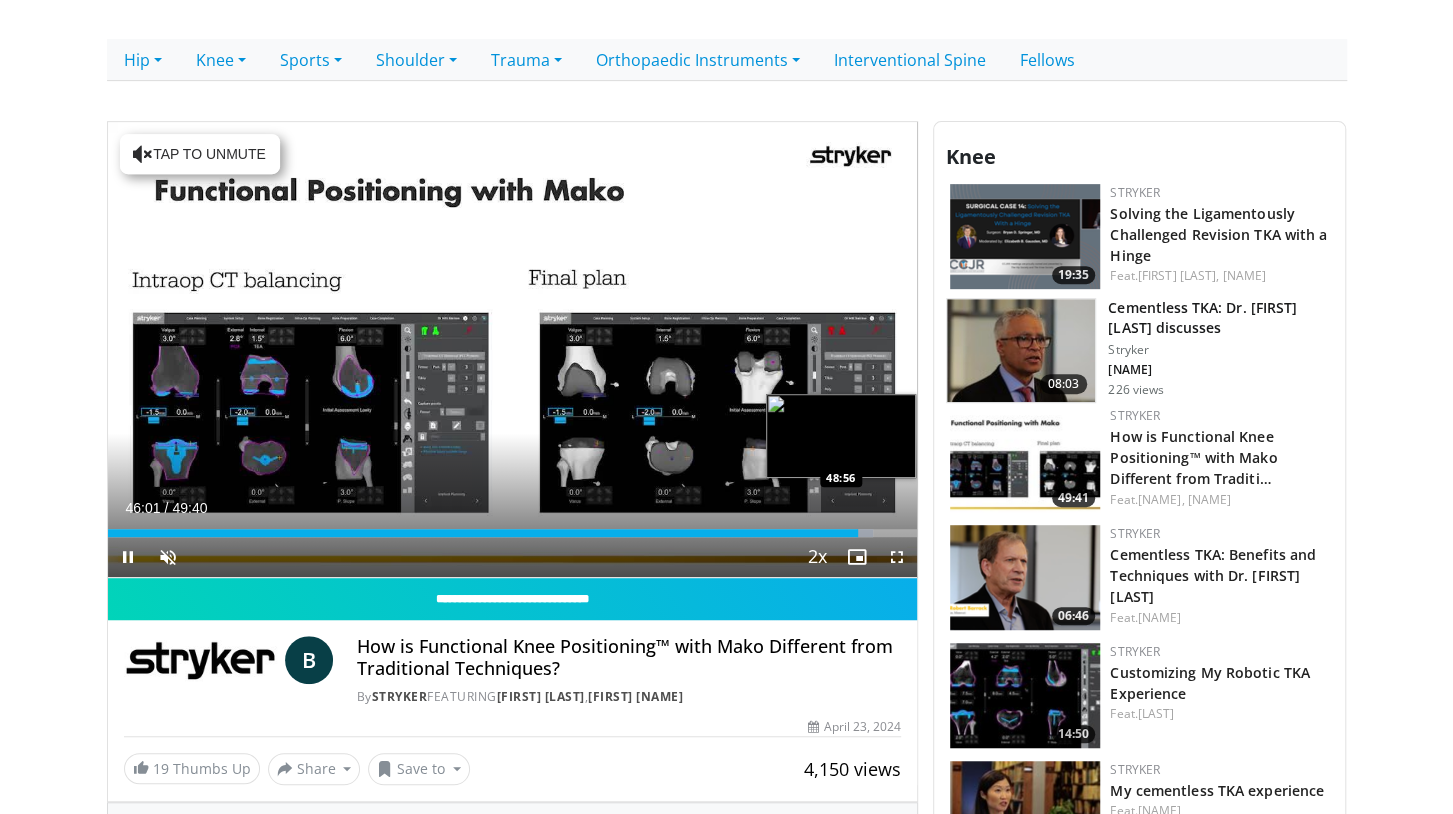click on "Loaded :  94.51% 46:01 48:56" at bounding box center (513, 527) 